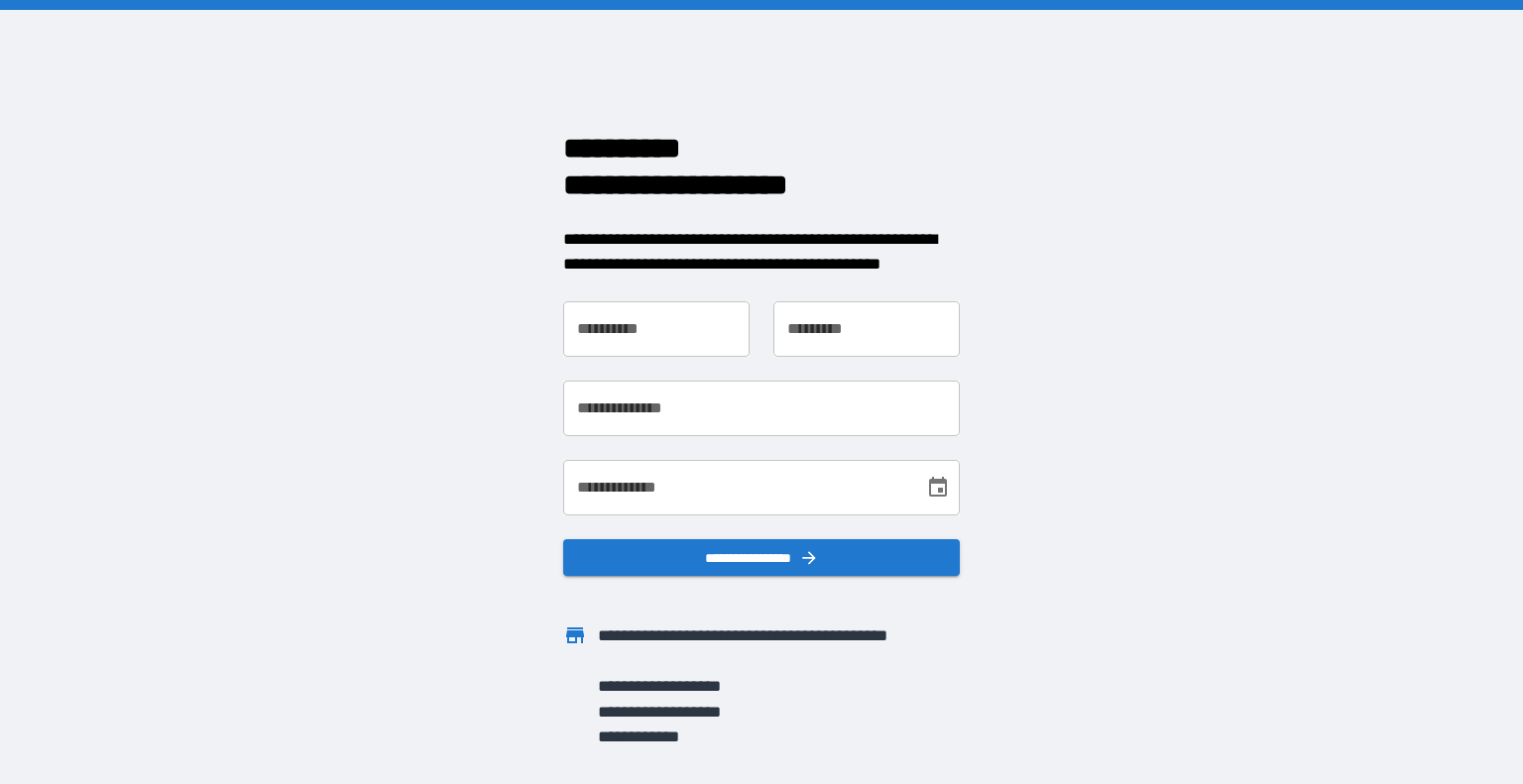 scroll, scrollTop: 0, scrollLeft: 0, axis: both 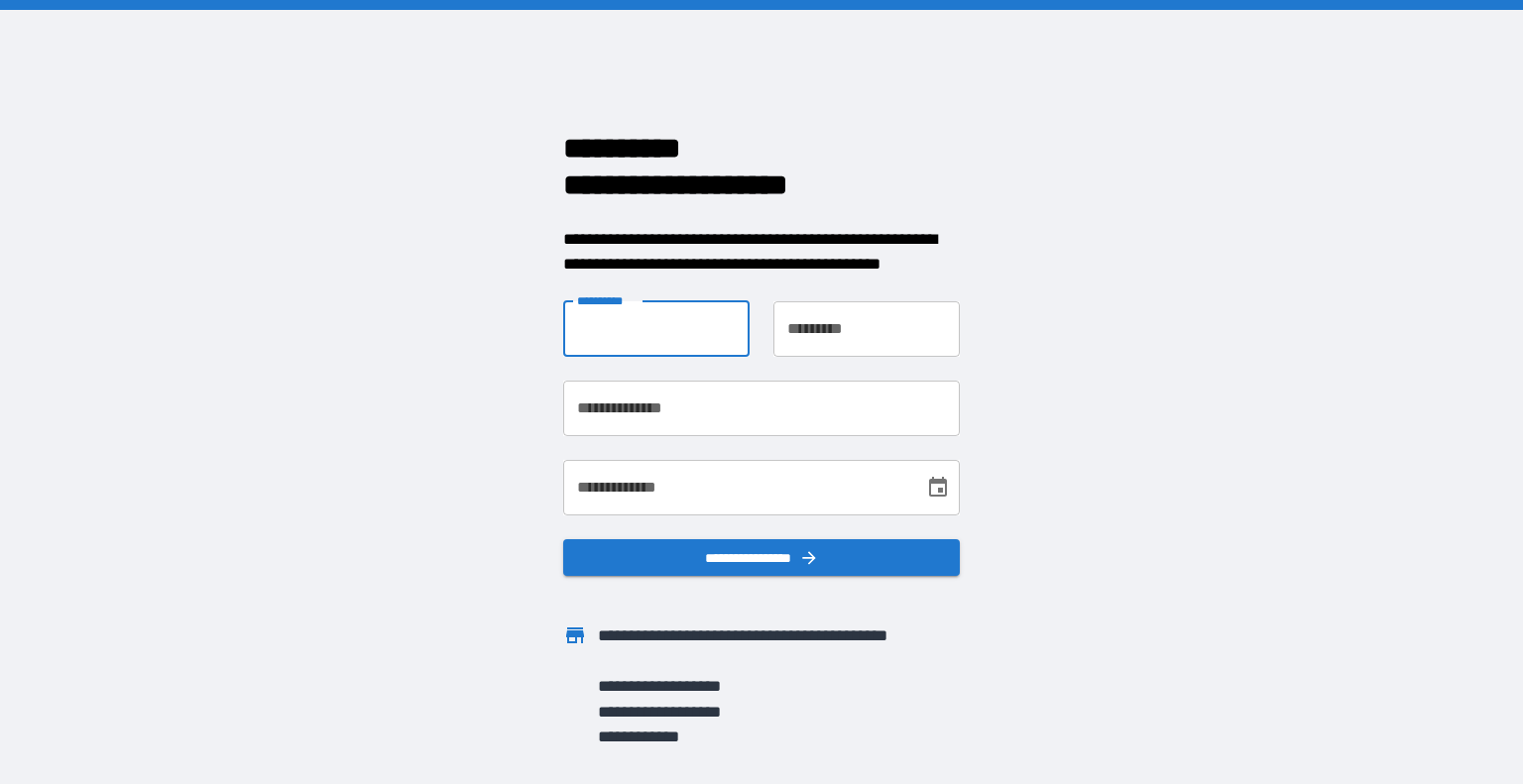 click on "**********" at bounding box center [656, 329] 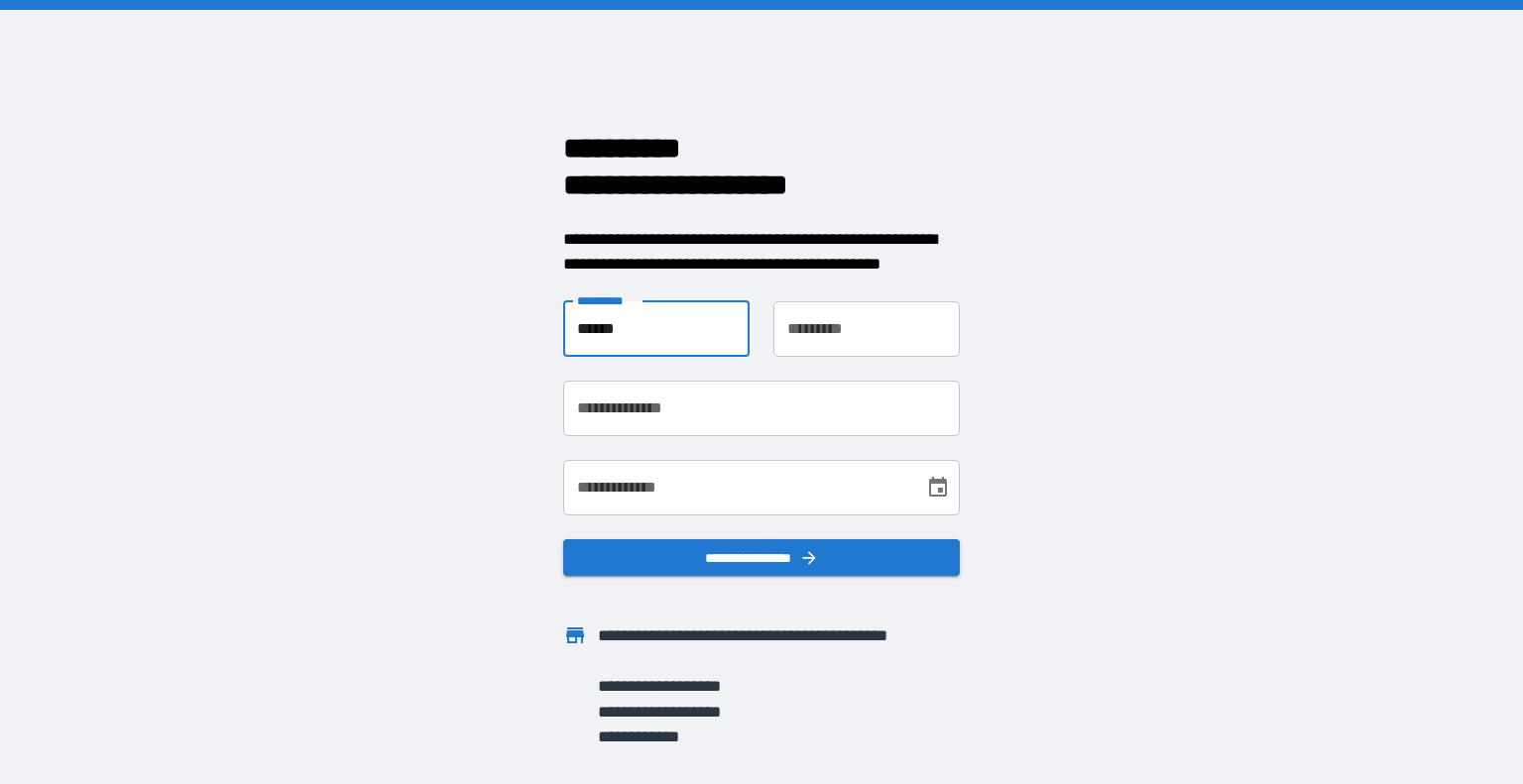 type on "******" 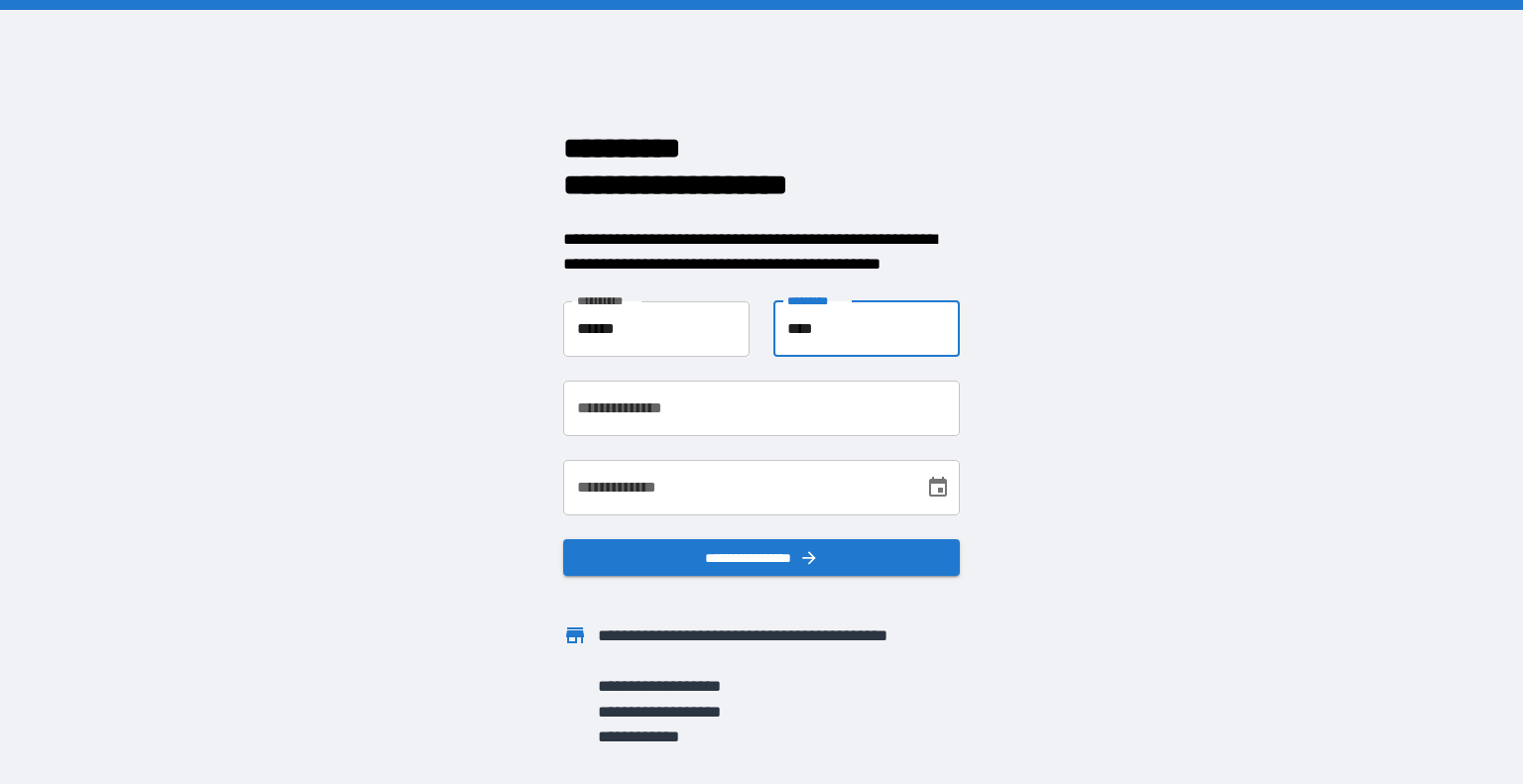 type on "****" 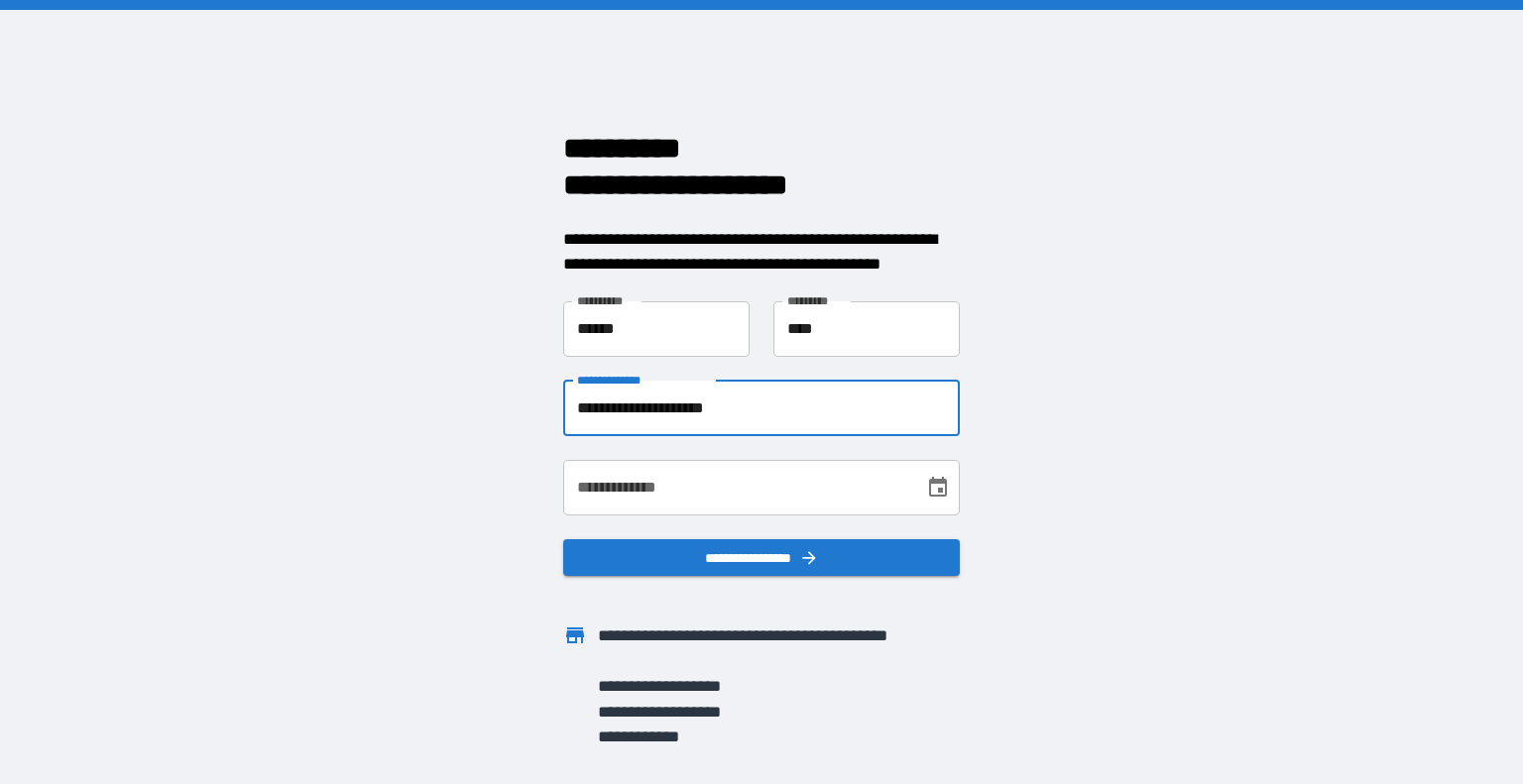 type on "**********" 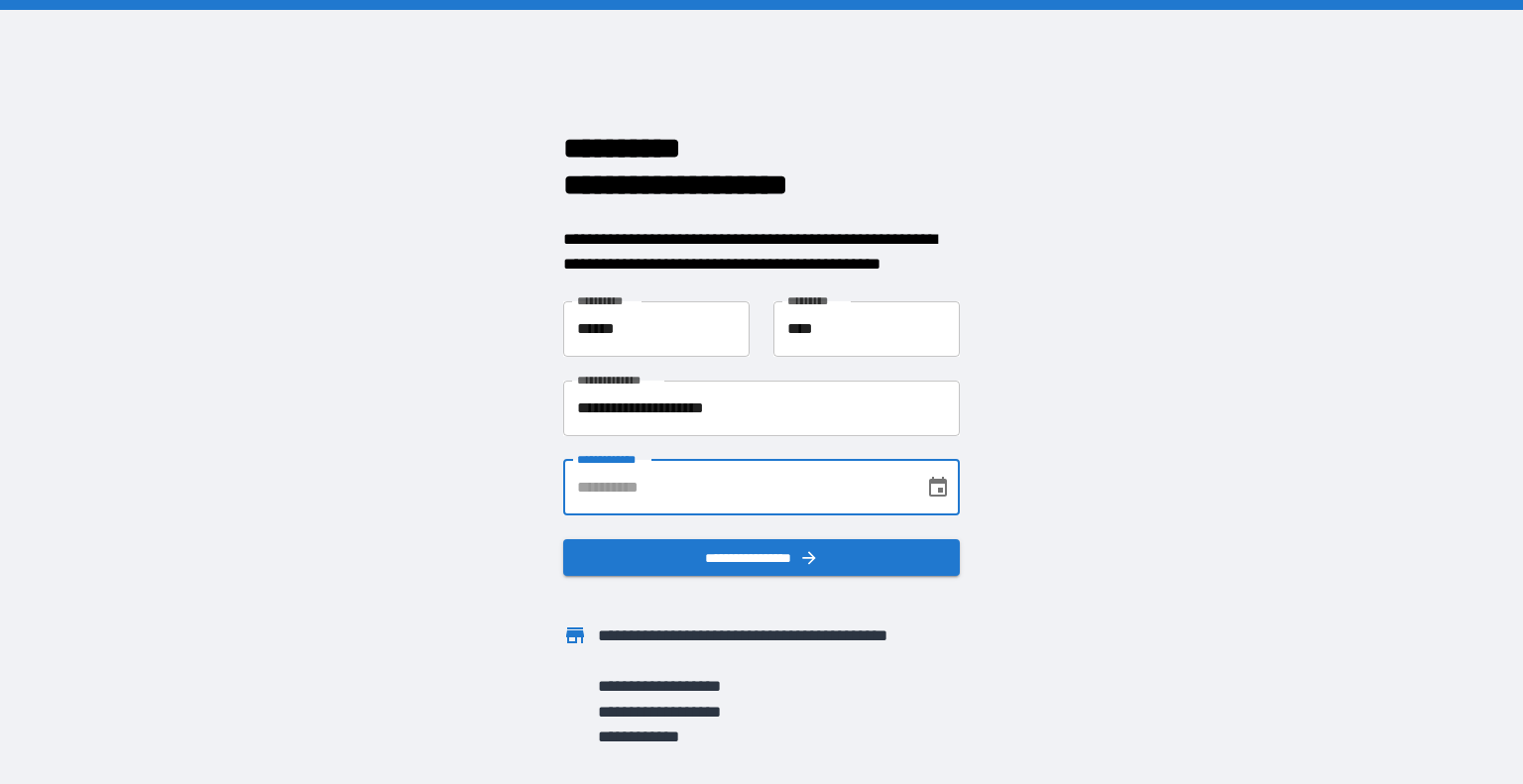 click 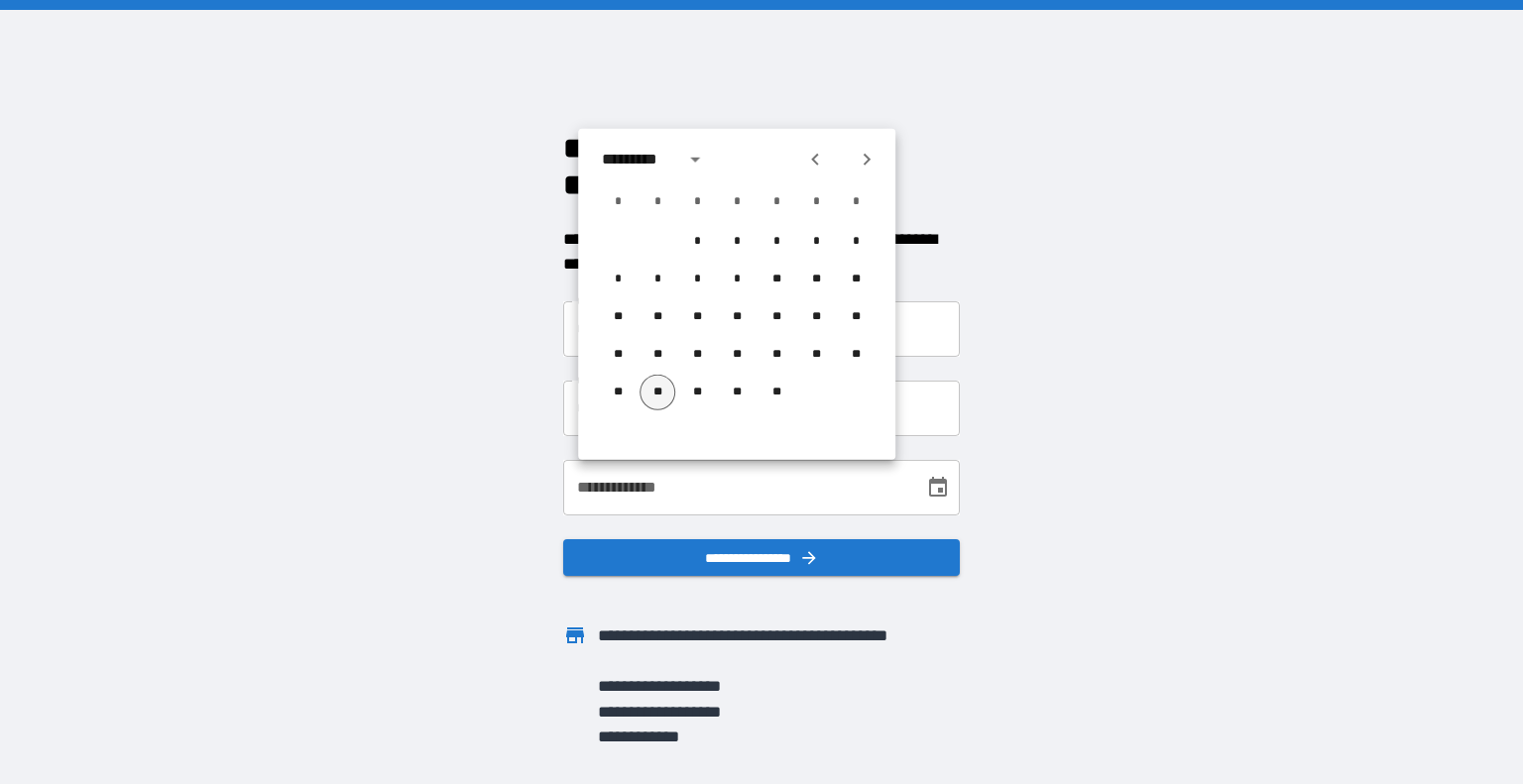 type 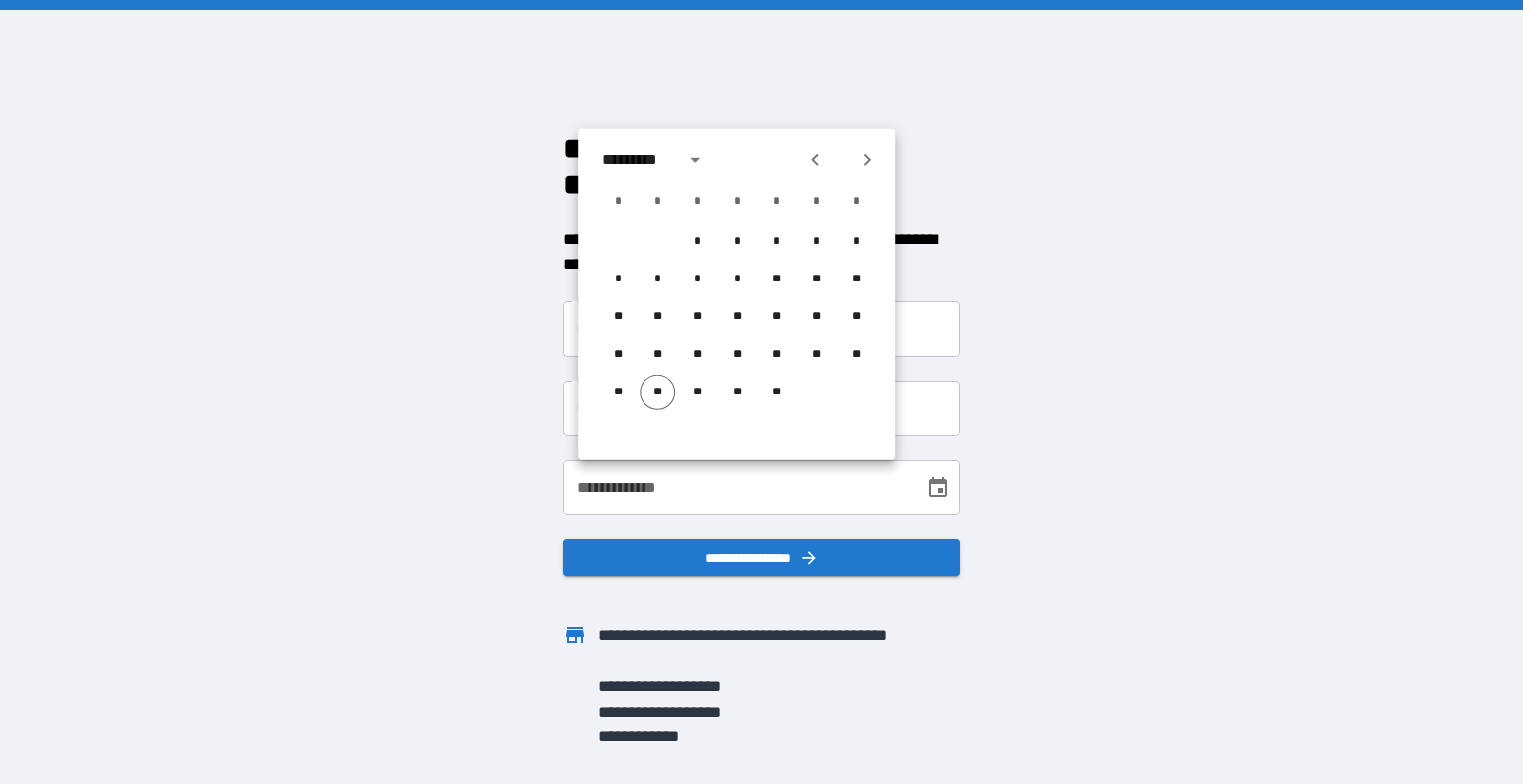 click at bounding box center [696, 160] 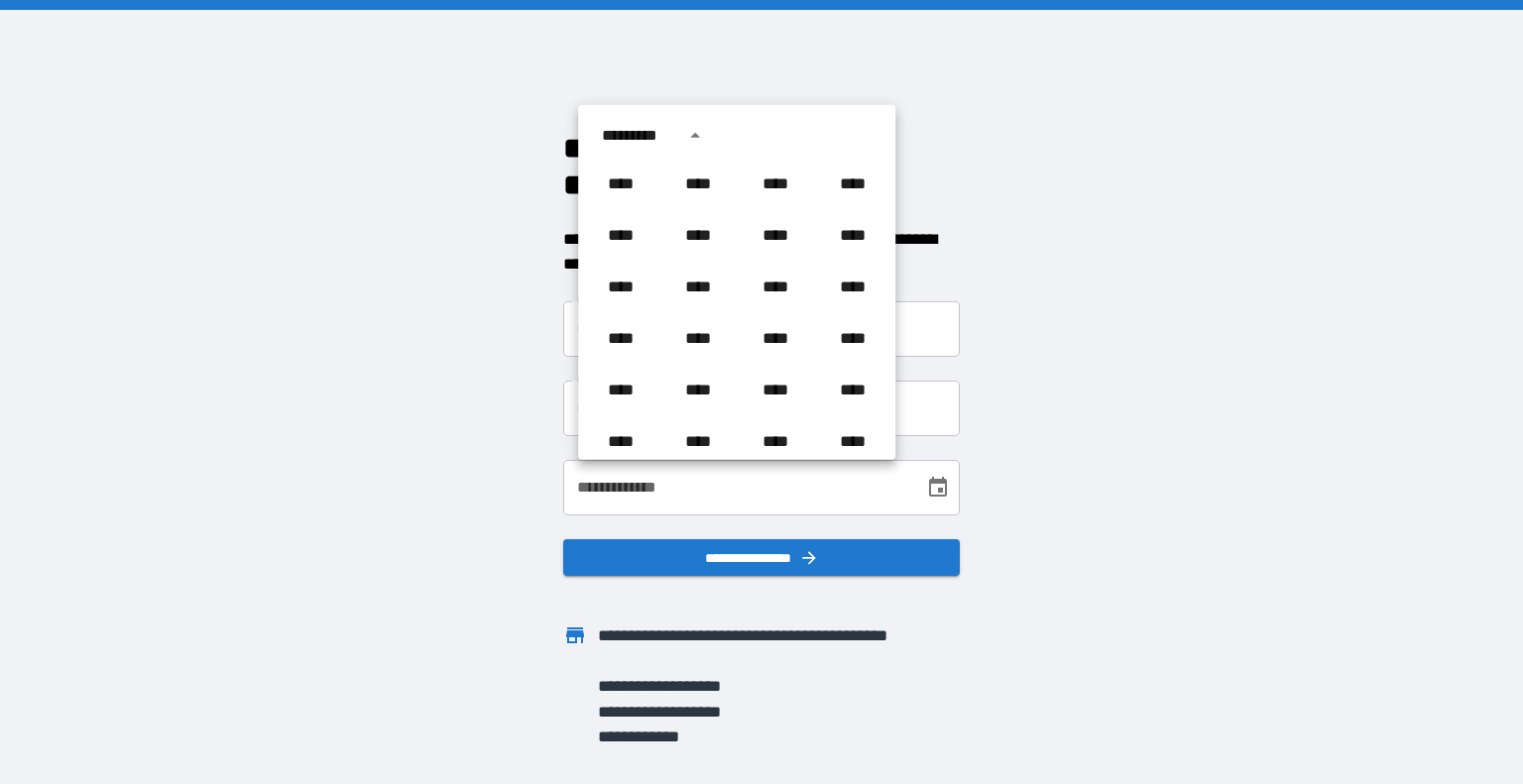 scroll, scrollTop: 1473, scrollLeft: 0, axis: vertical 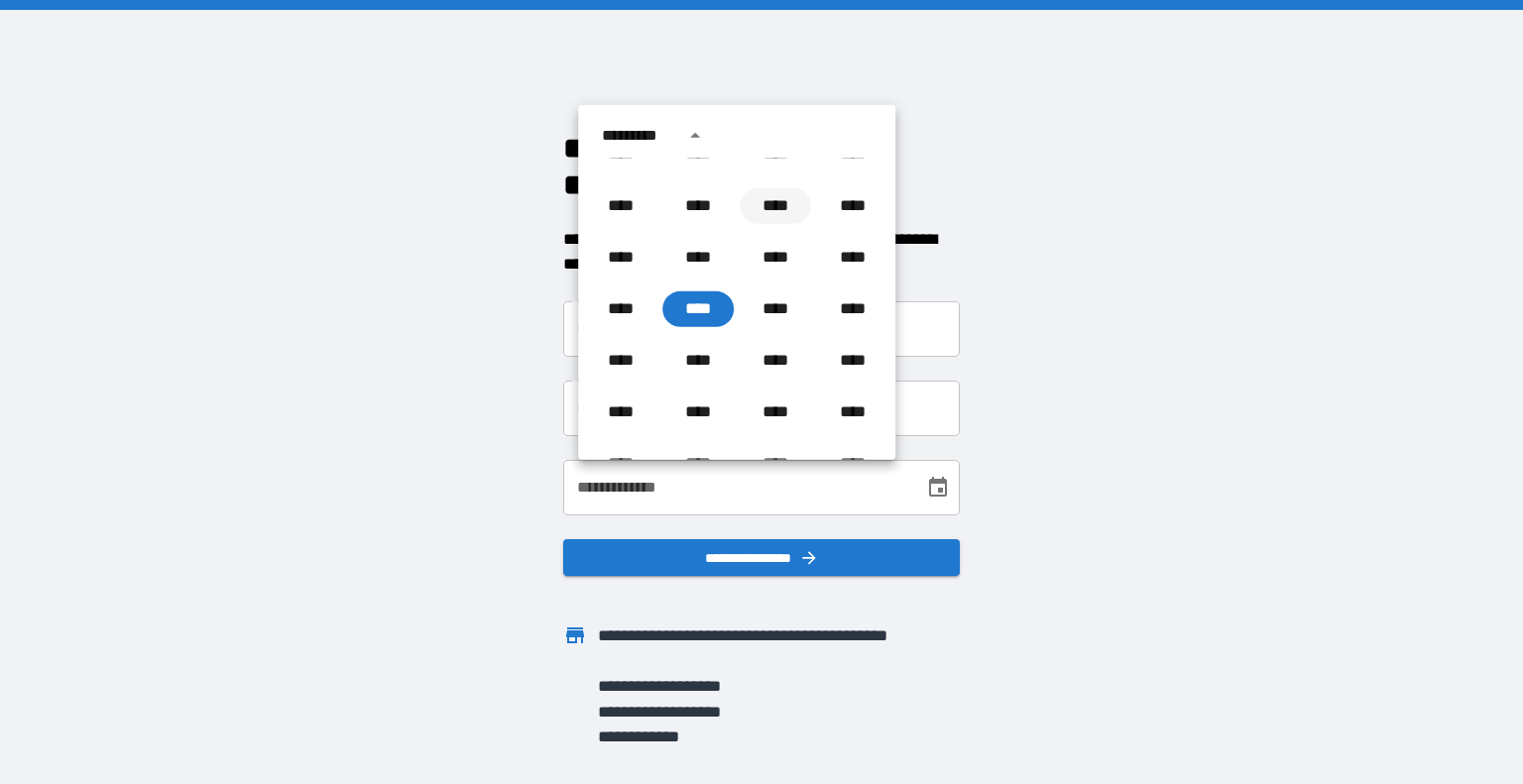 click on "****" at bounding box center (775, 206) 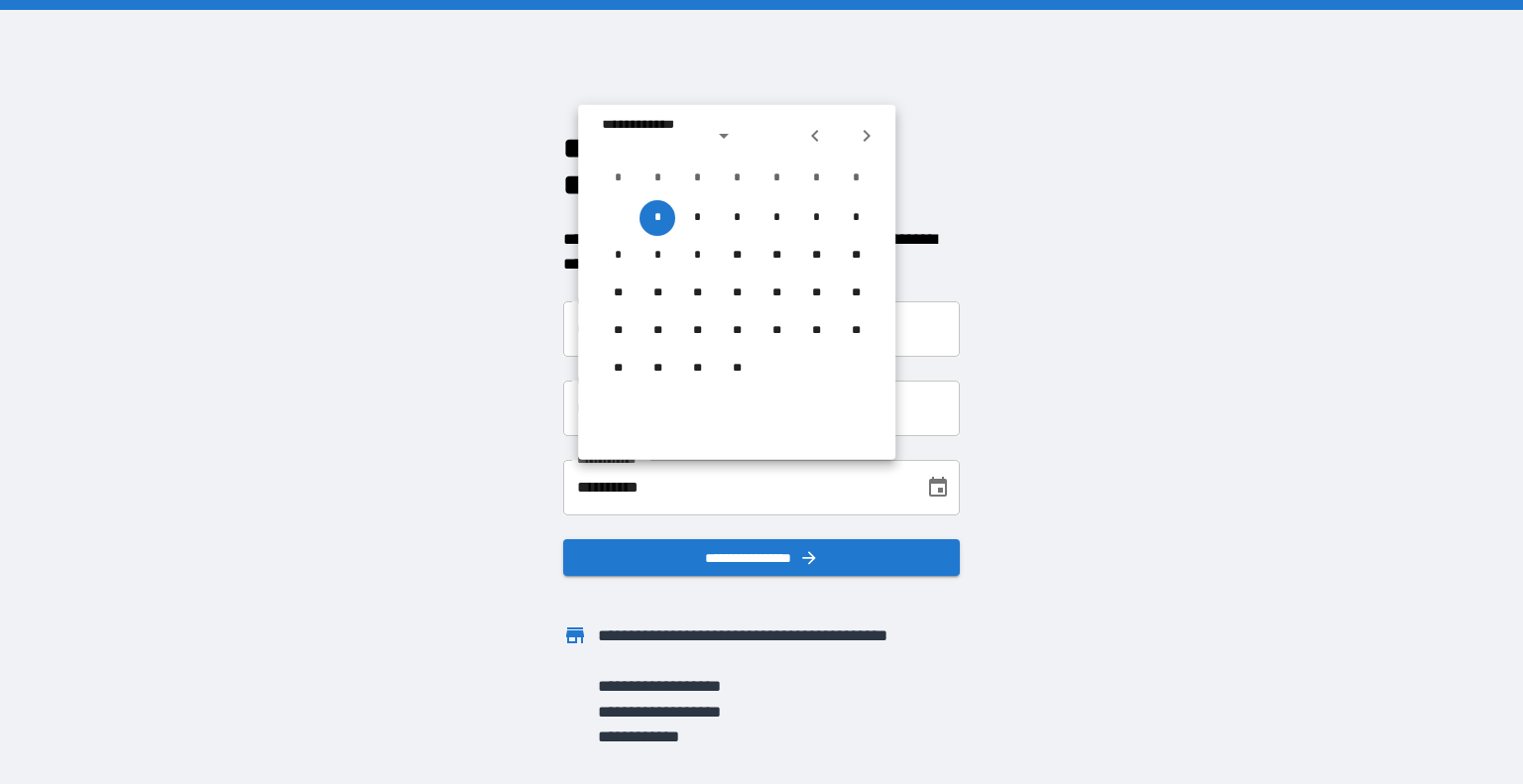 scroll, scrollTop: 0, scrollLeft: 0, axis: both 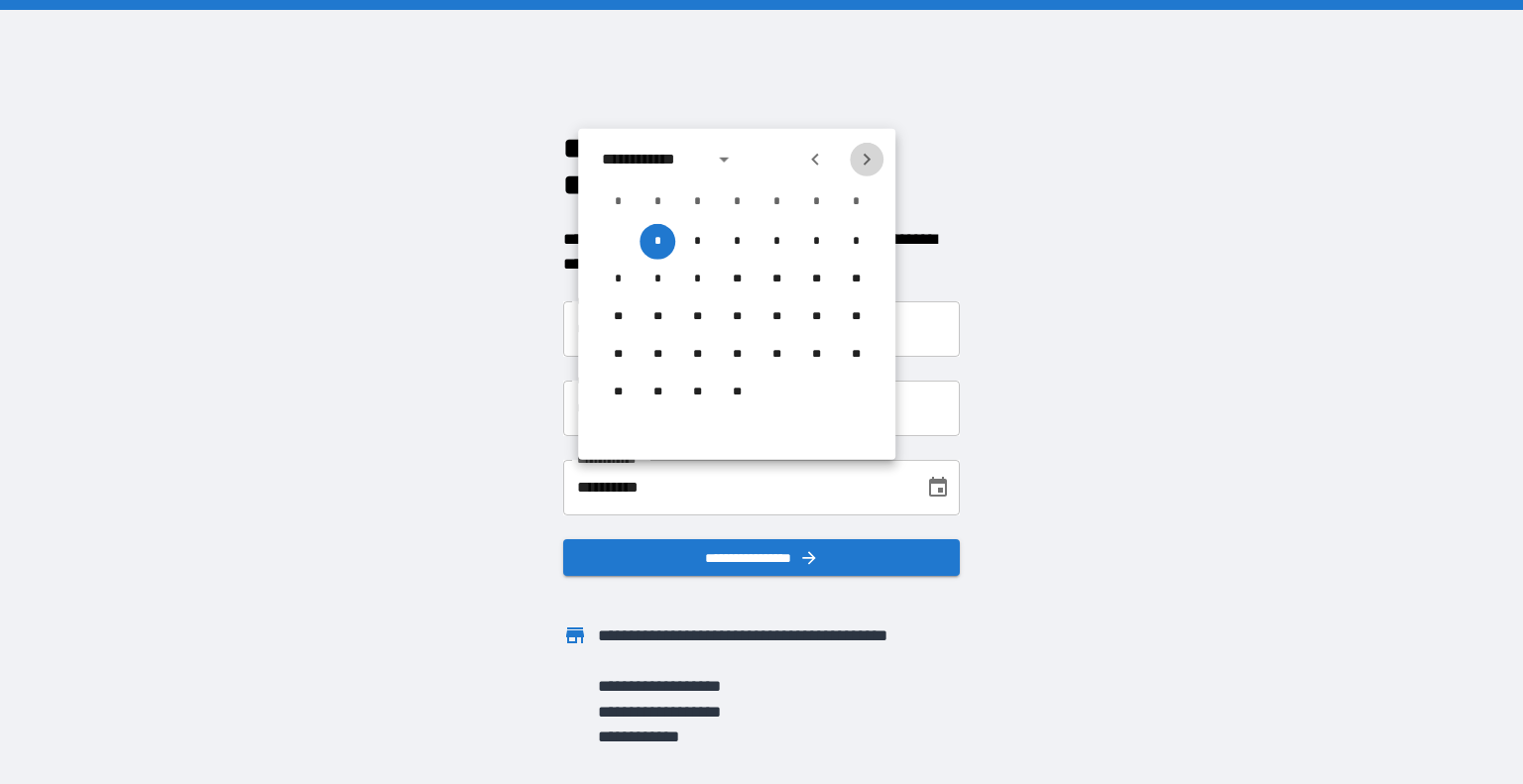 click 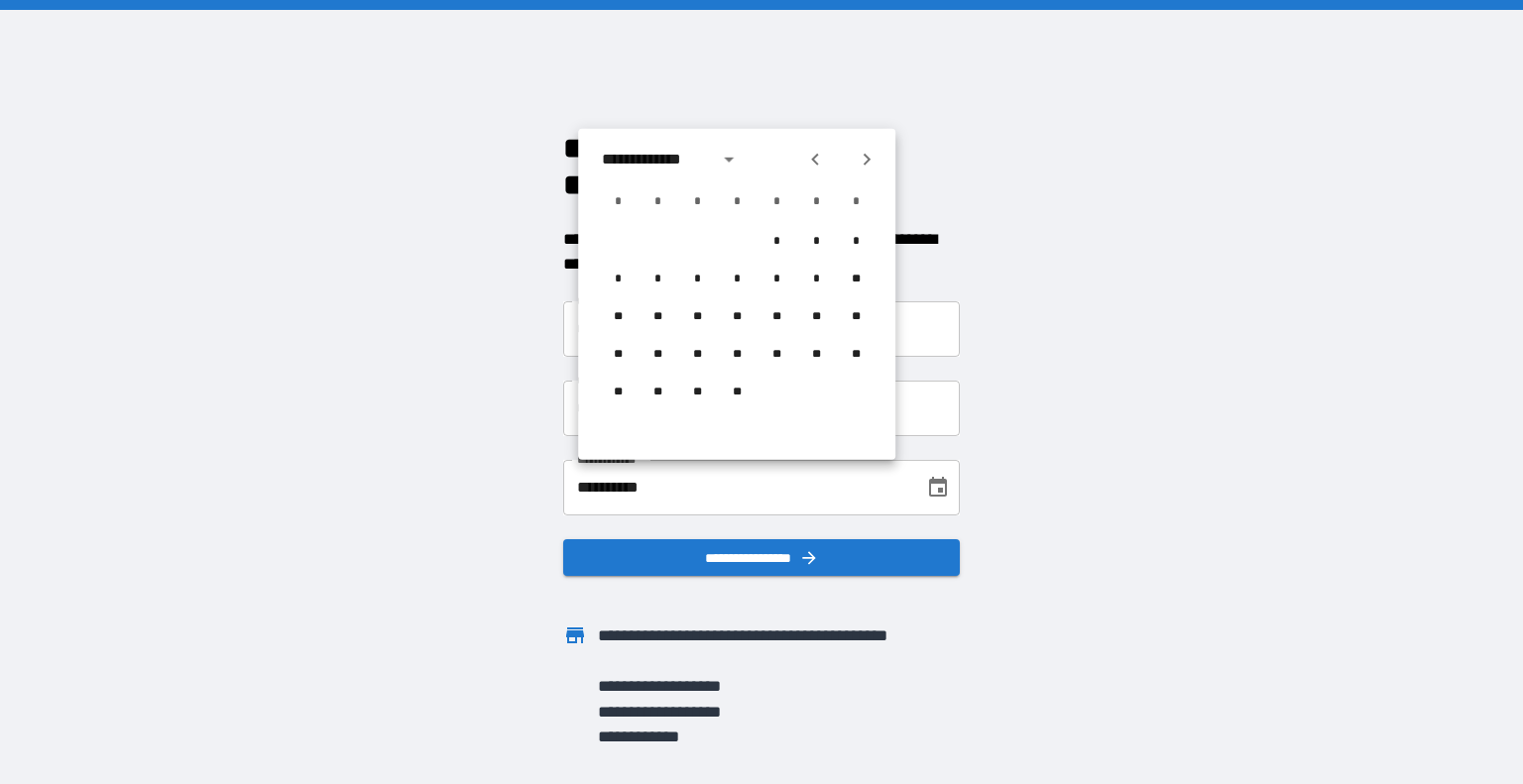 click 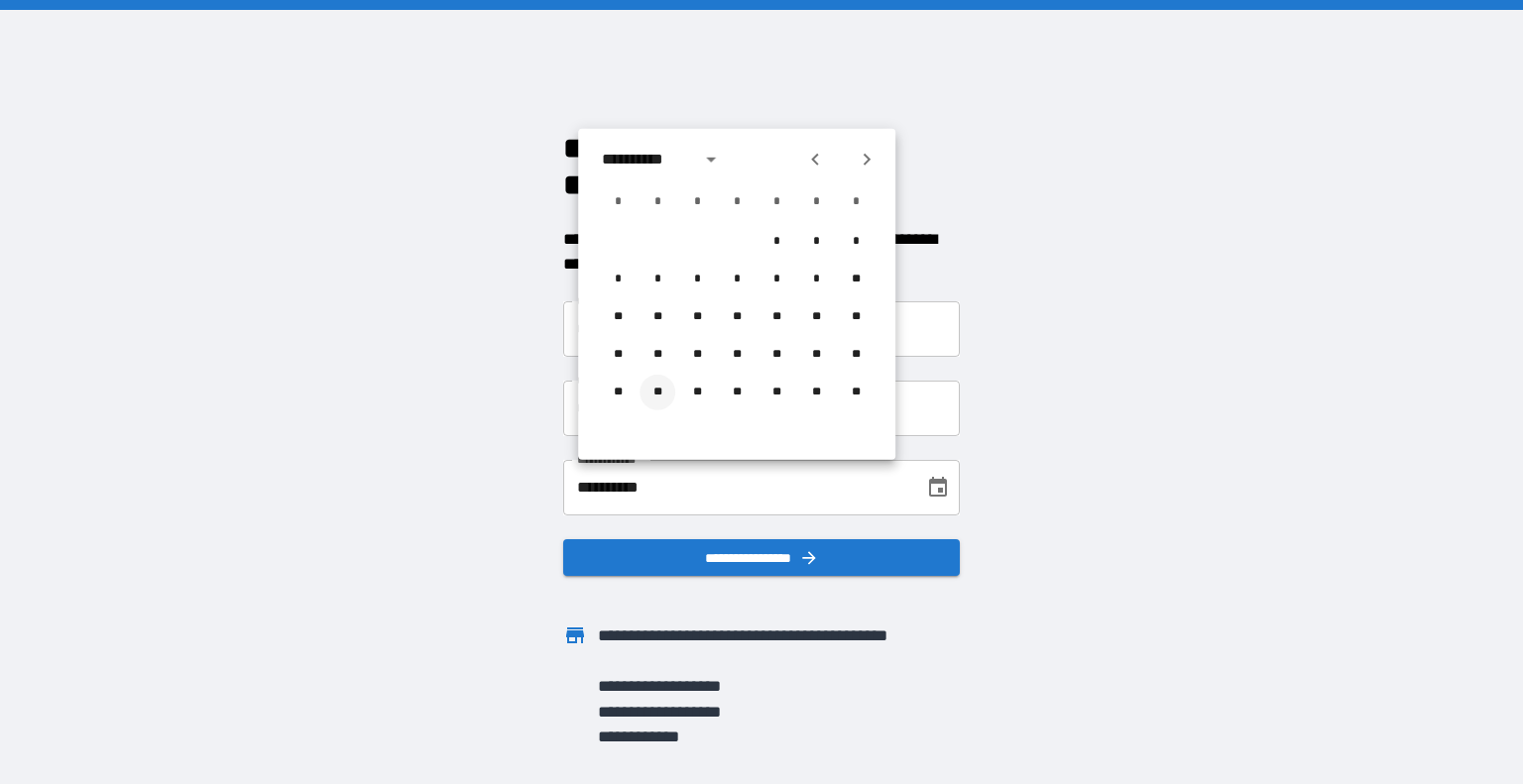click on "**" at bounding box center (657, 392) 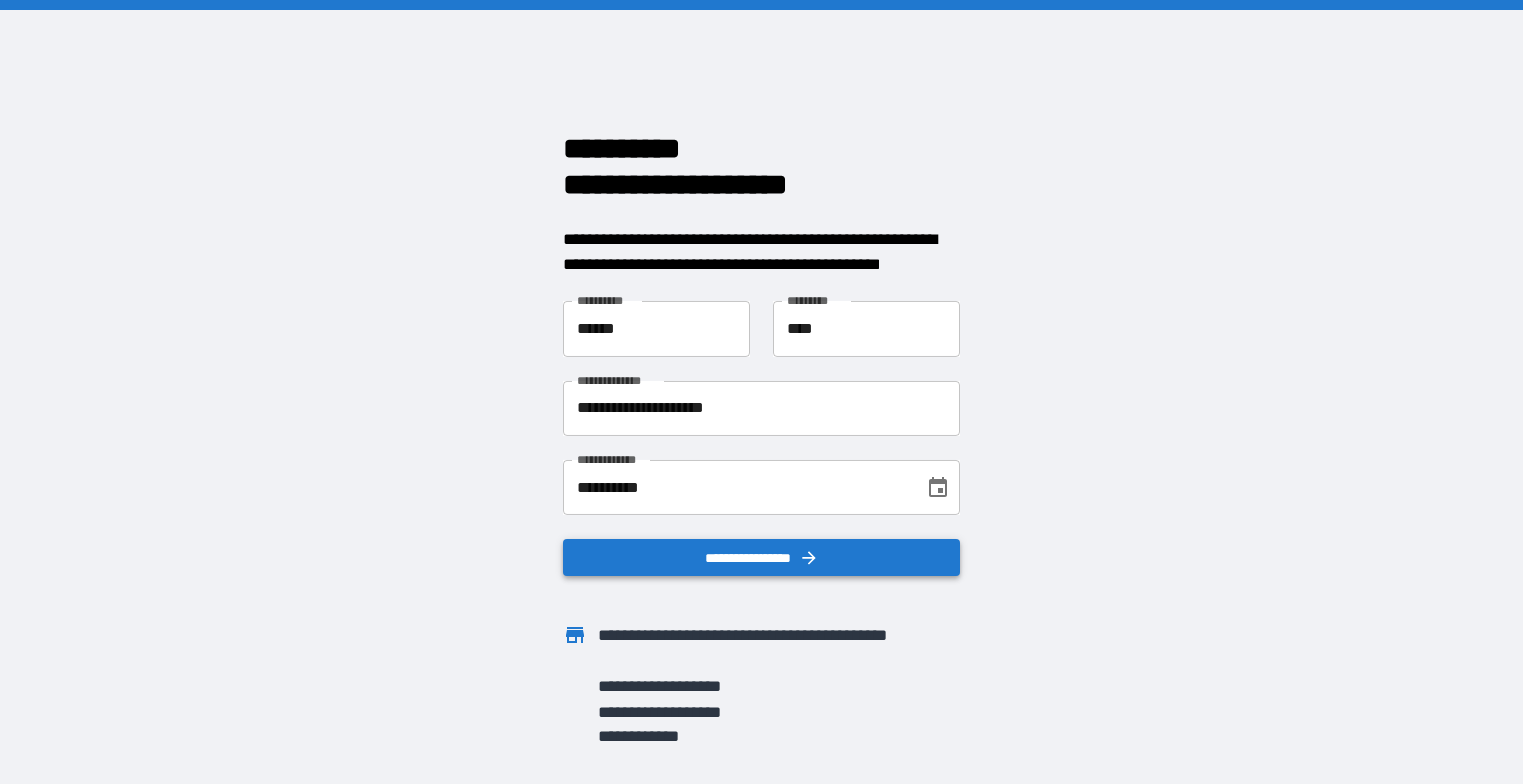 click on "**********" at bounding box center [762, 558] 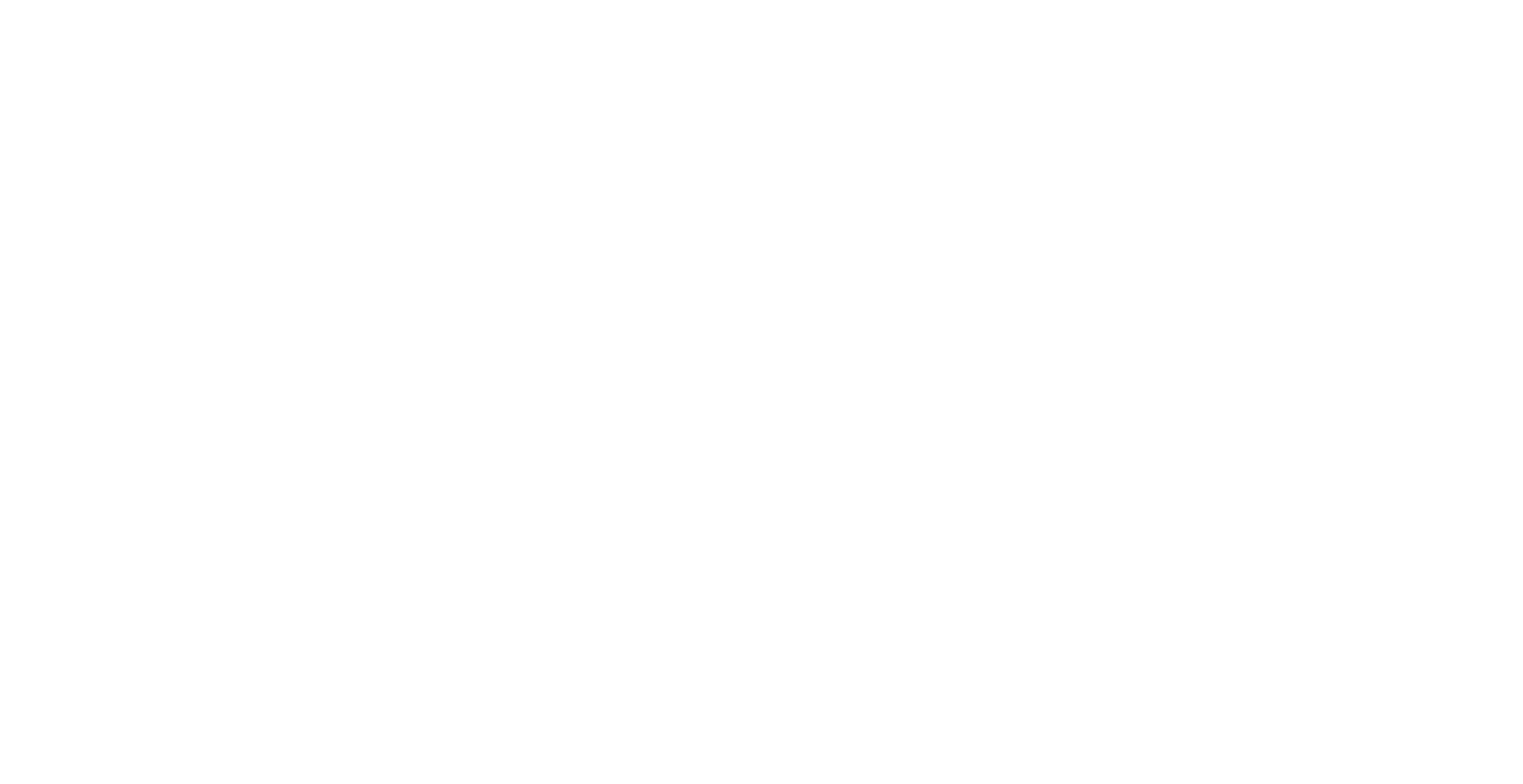 scroll, scrollTop: 0, scrollLeft: 0, axis: both 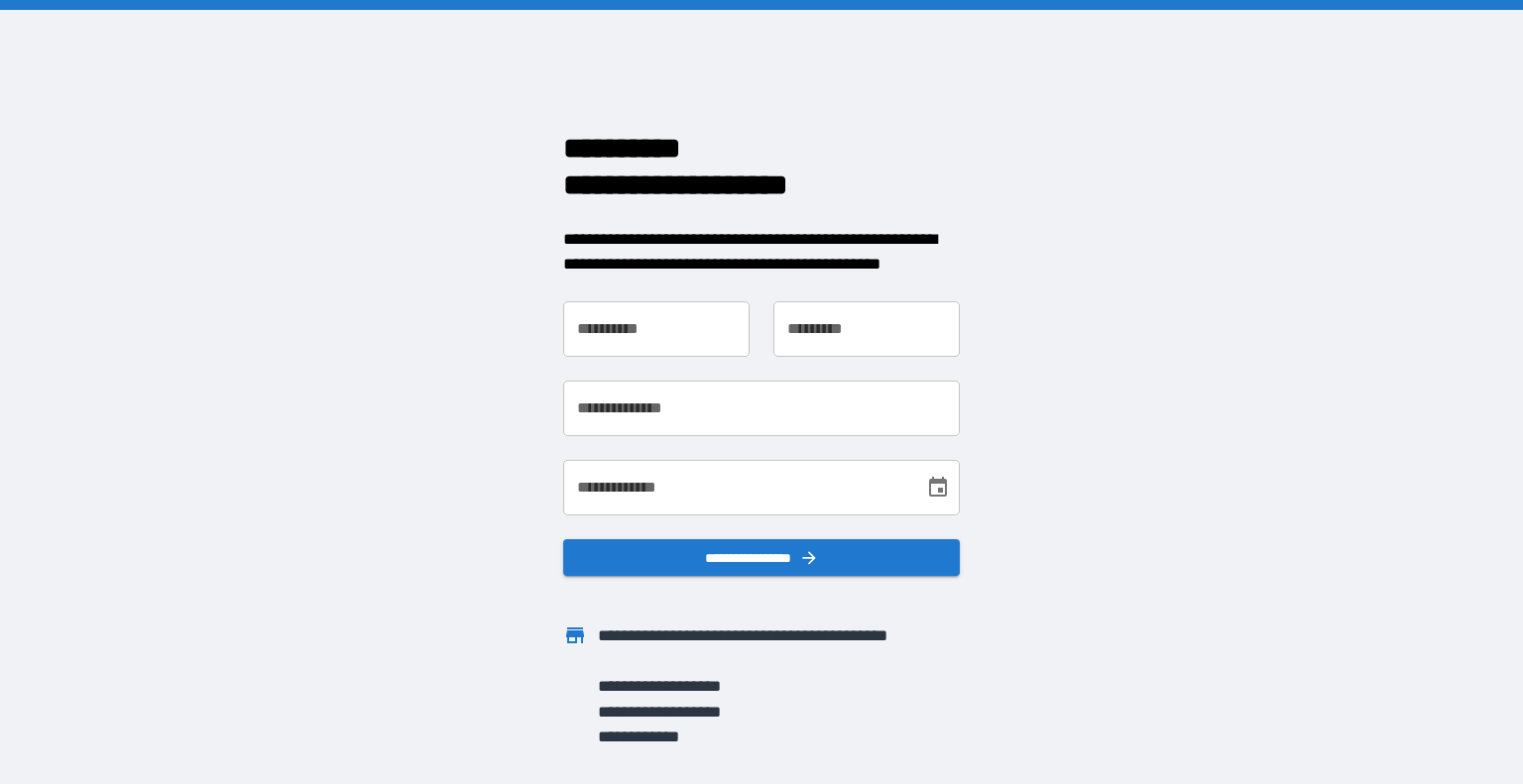 click on "**********" at bounding box center (656, 329) 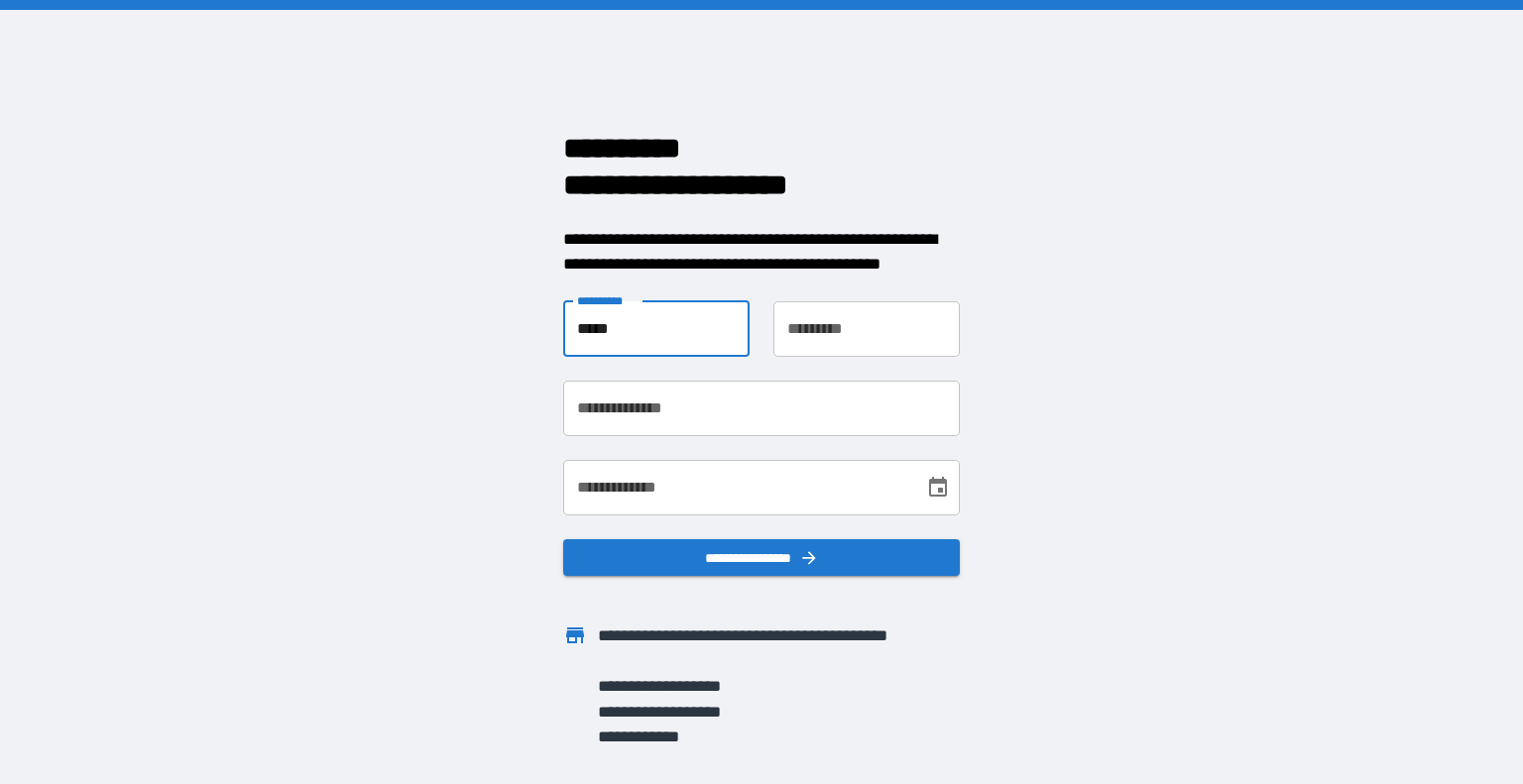 type on "*****" 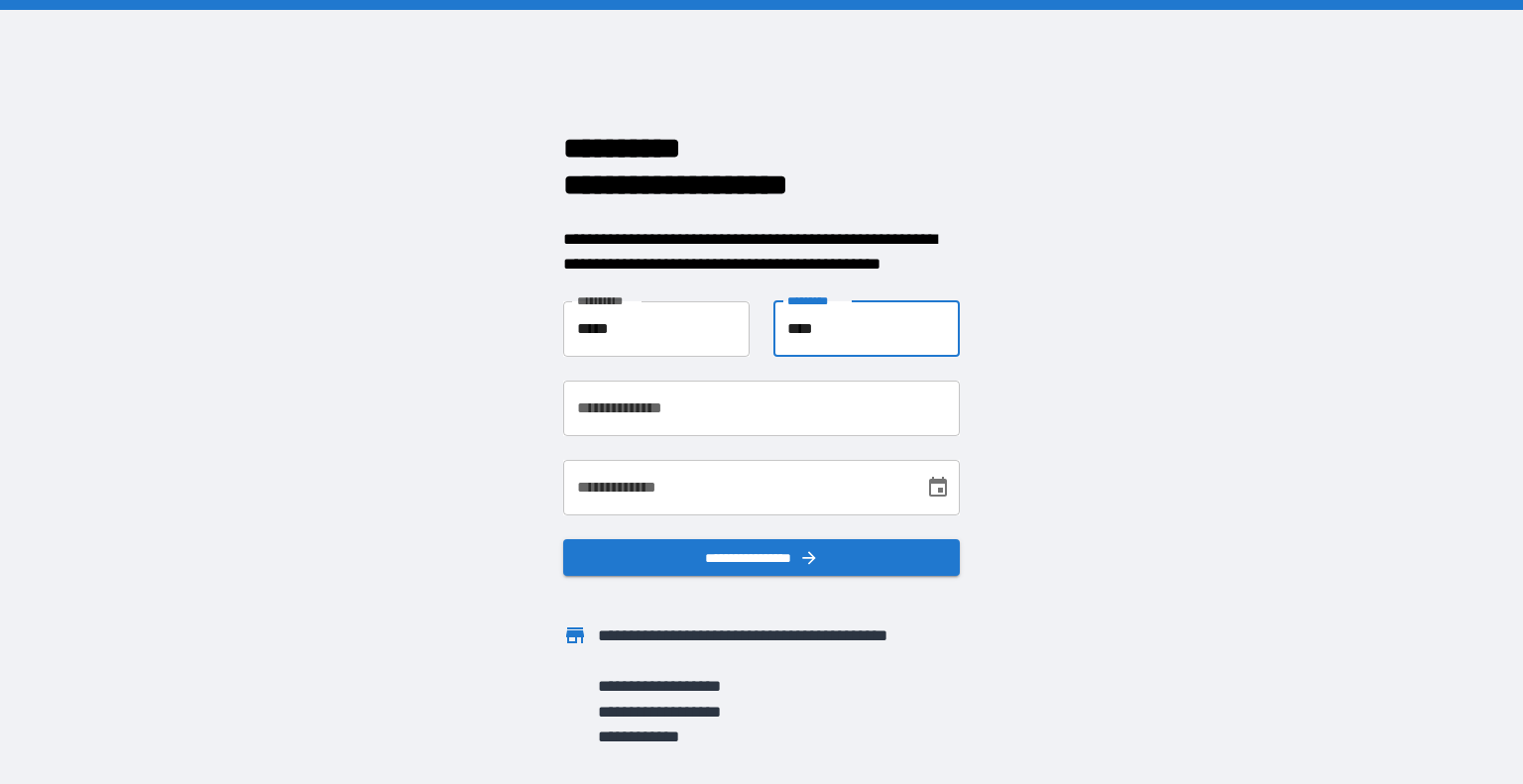 type on "****" 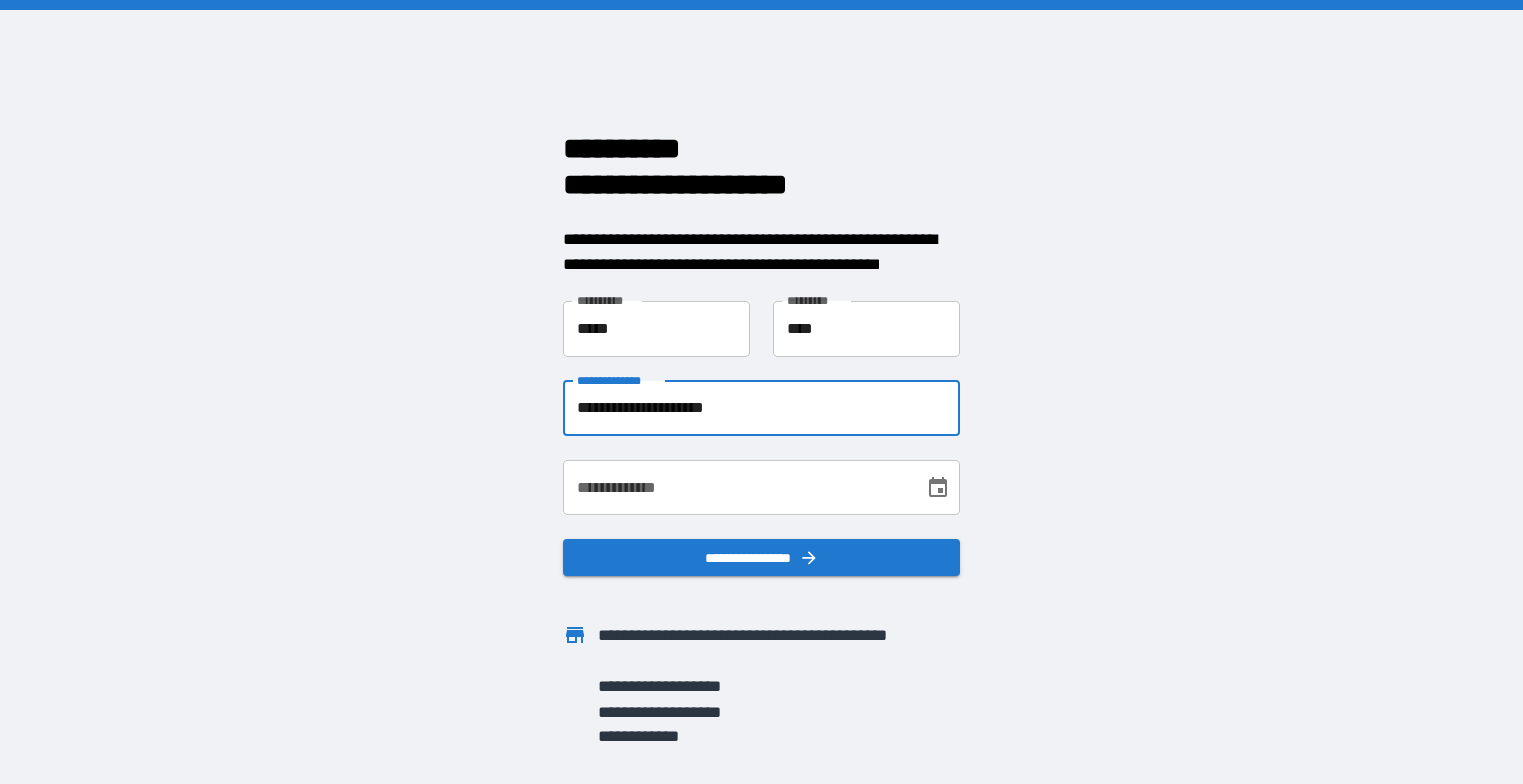 type on "**********" 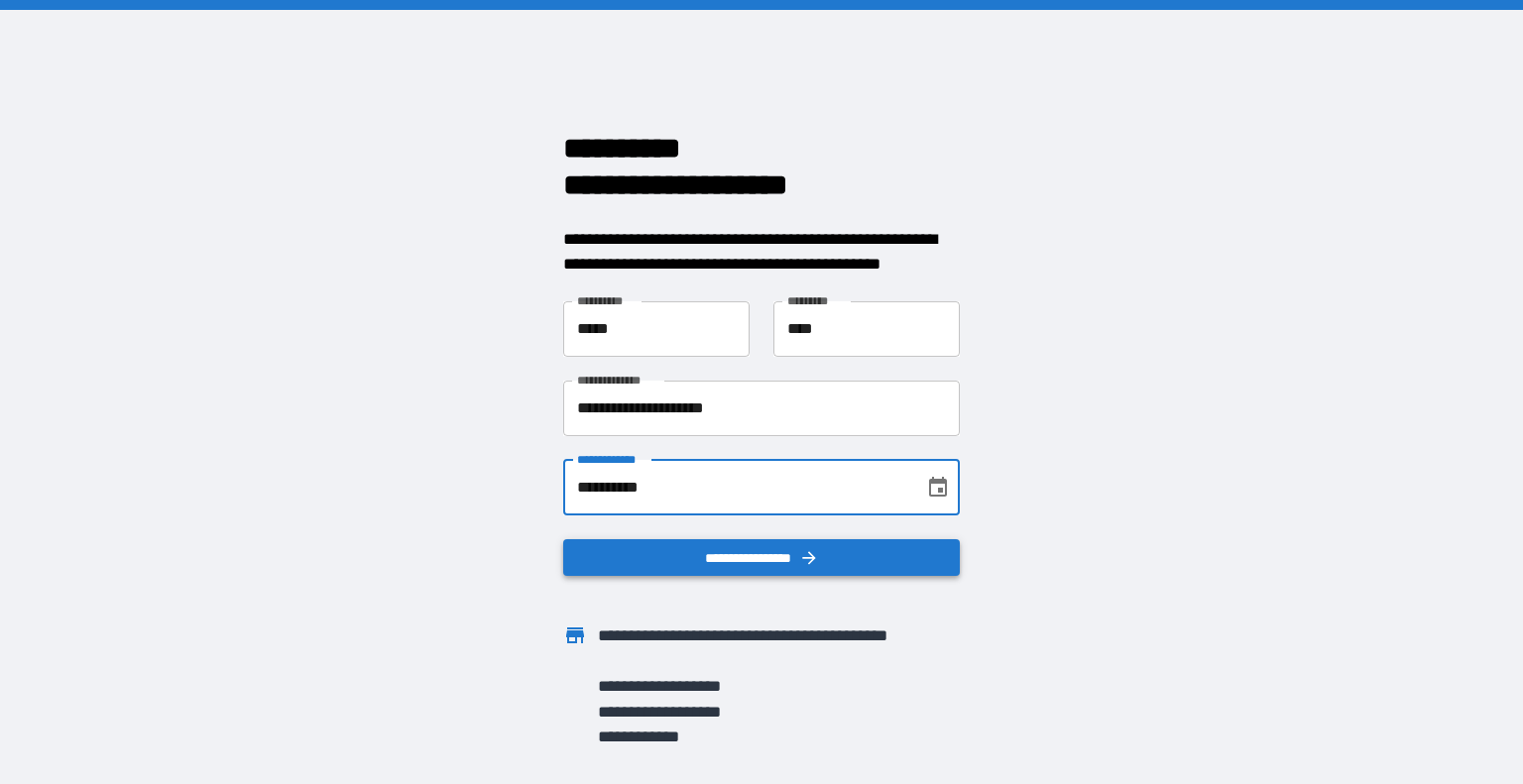 type on "**********" 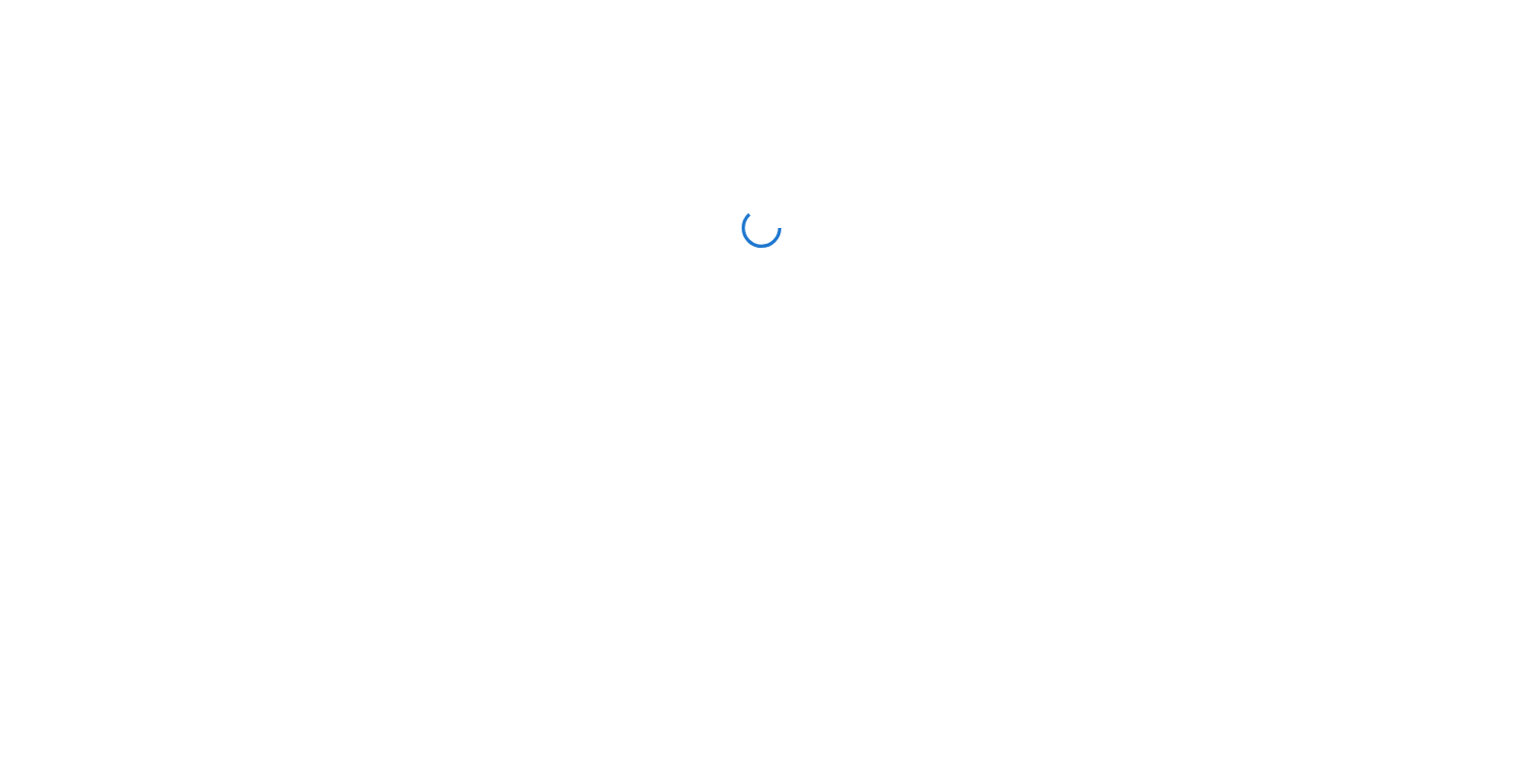 scroll, scrollTop: 0, scrollLeft: 0, axis: both 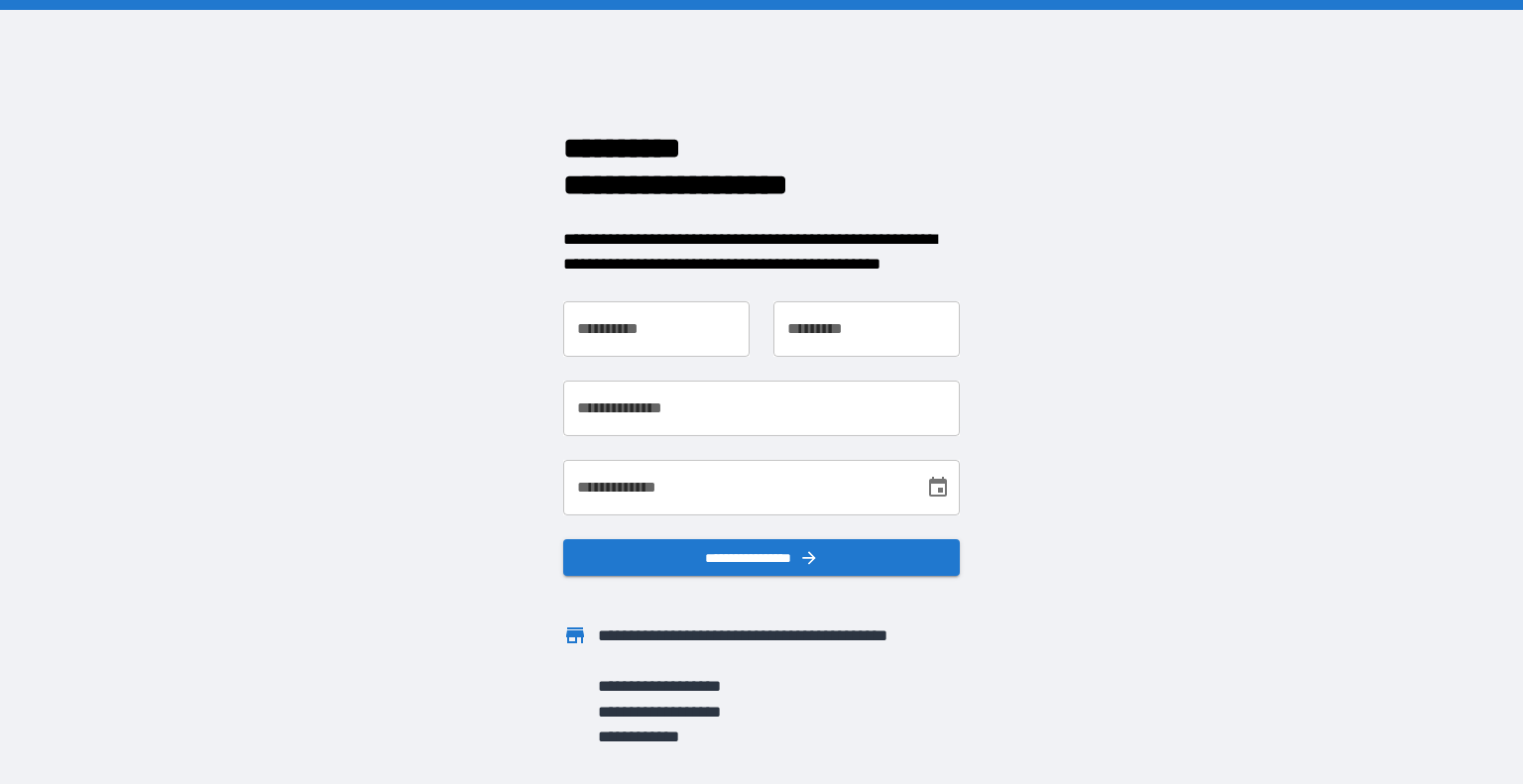 click on "**********" at bounding box center (656, 329) 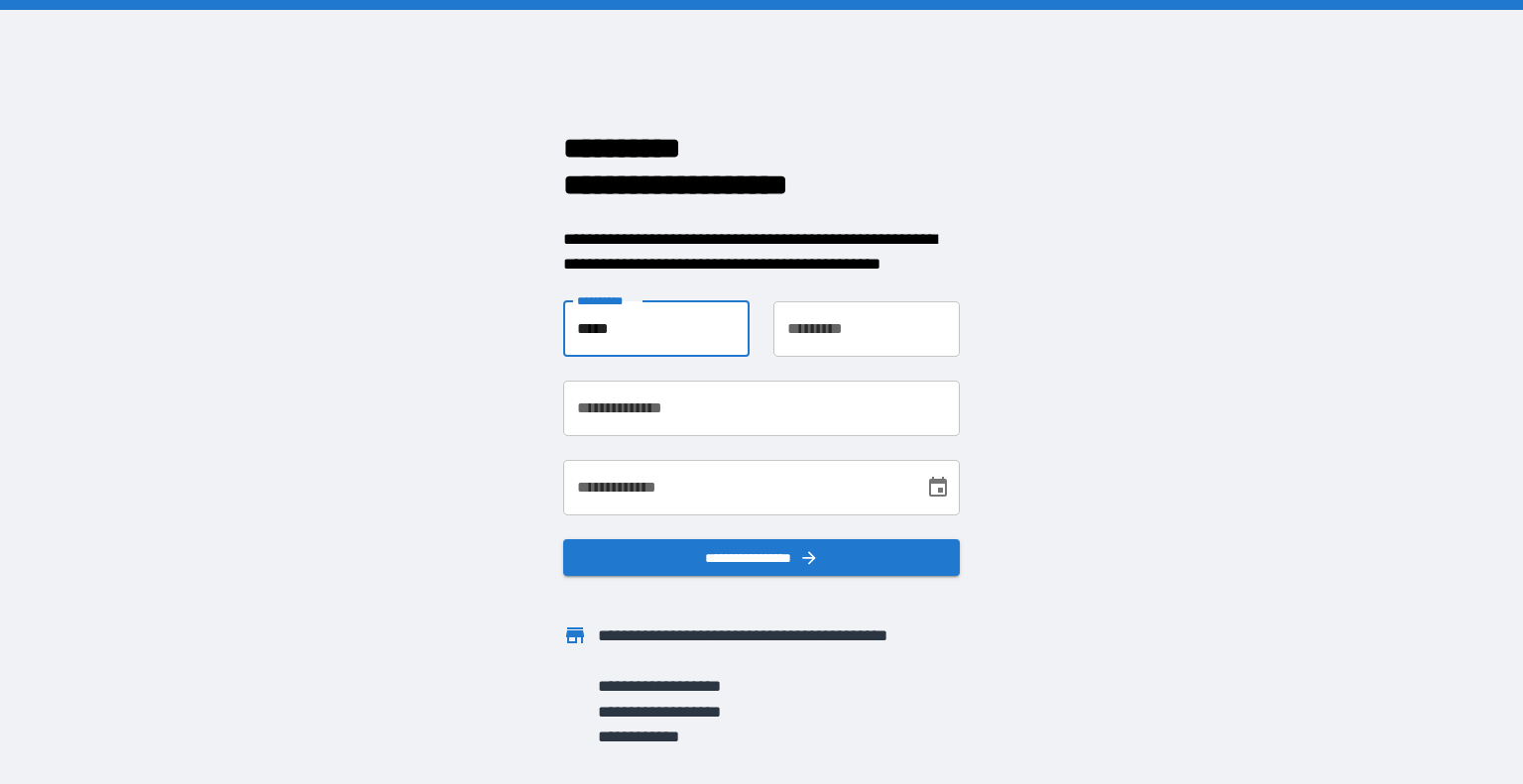 type on "*****" 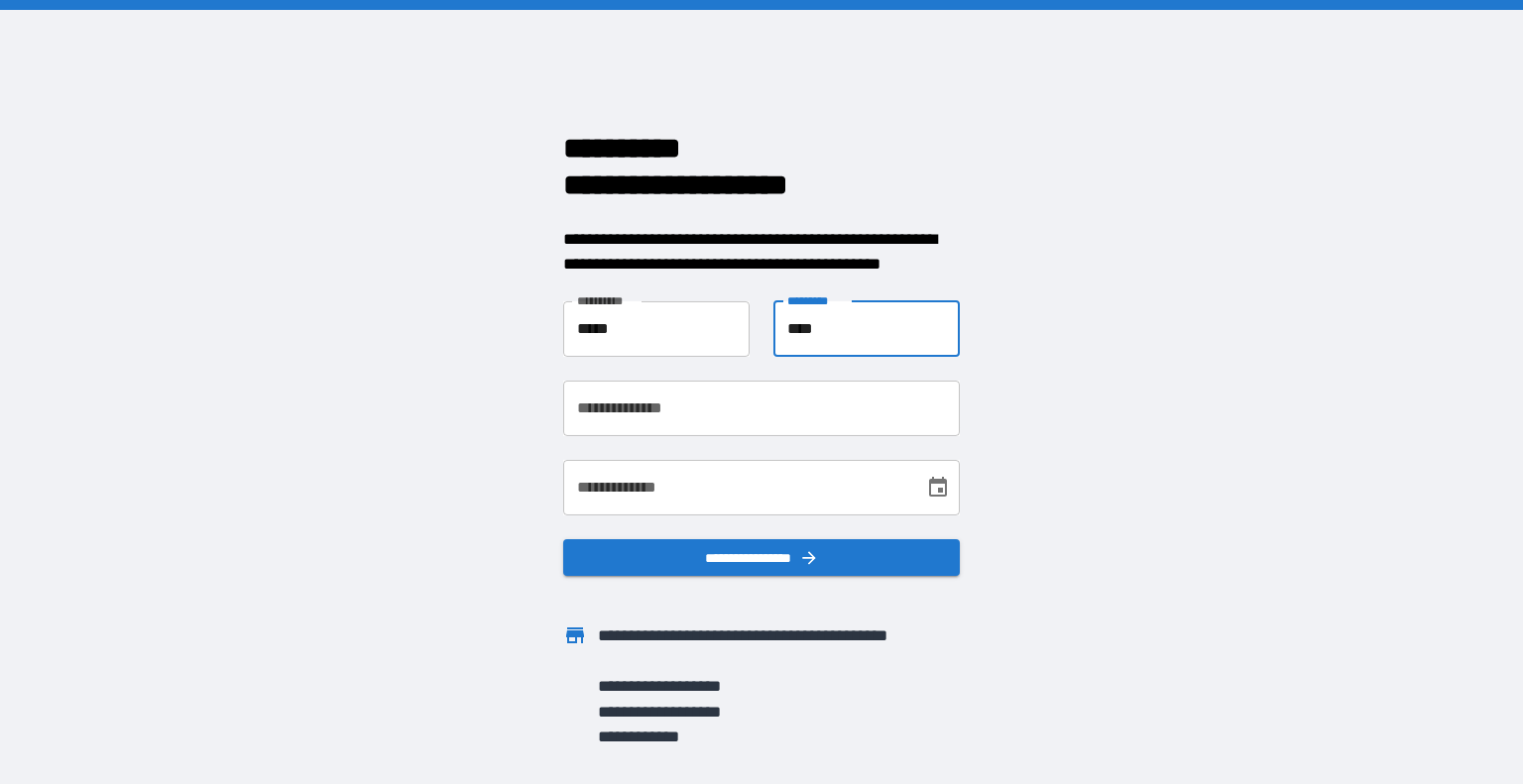 type on "****" 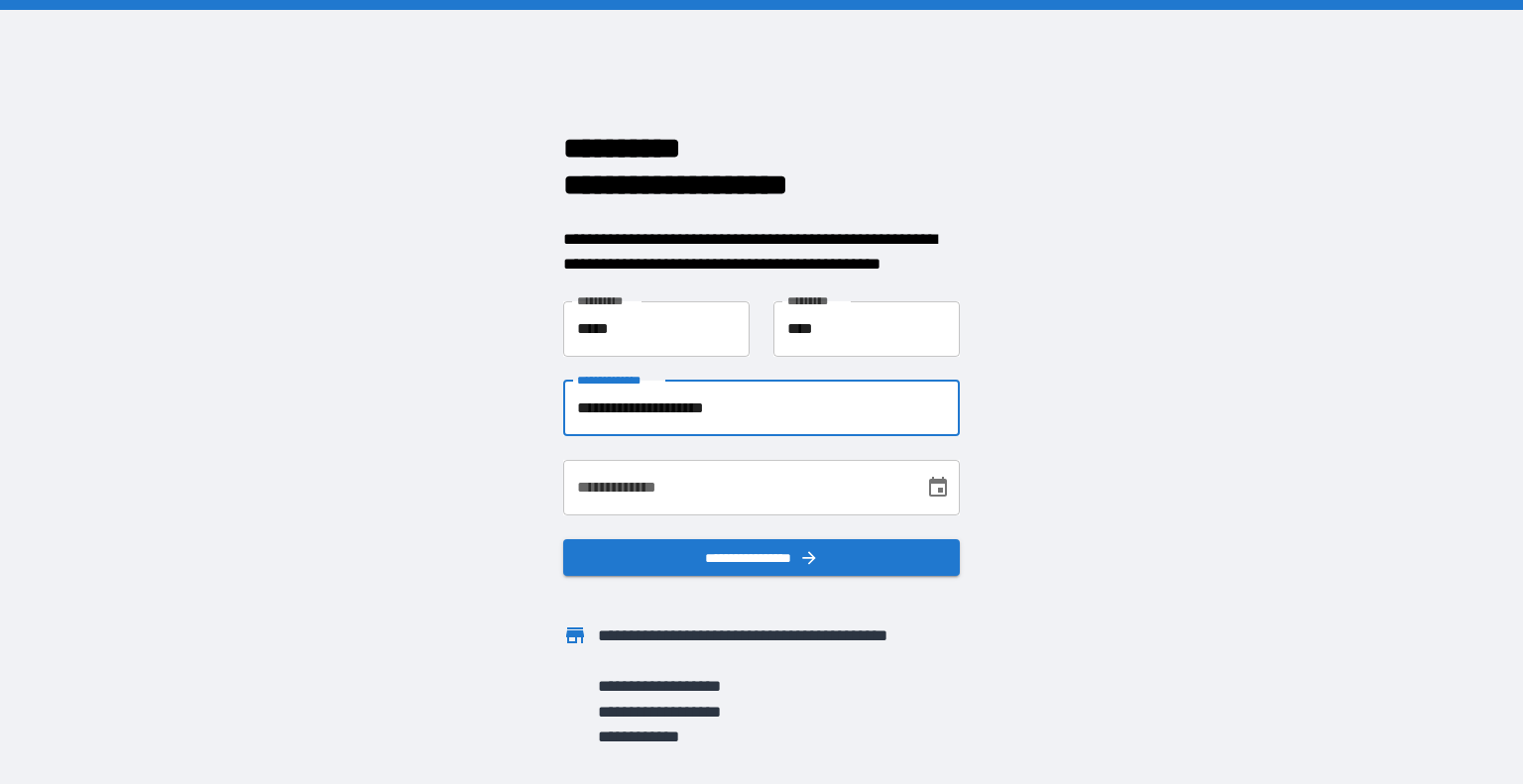type on "**********" 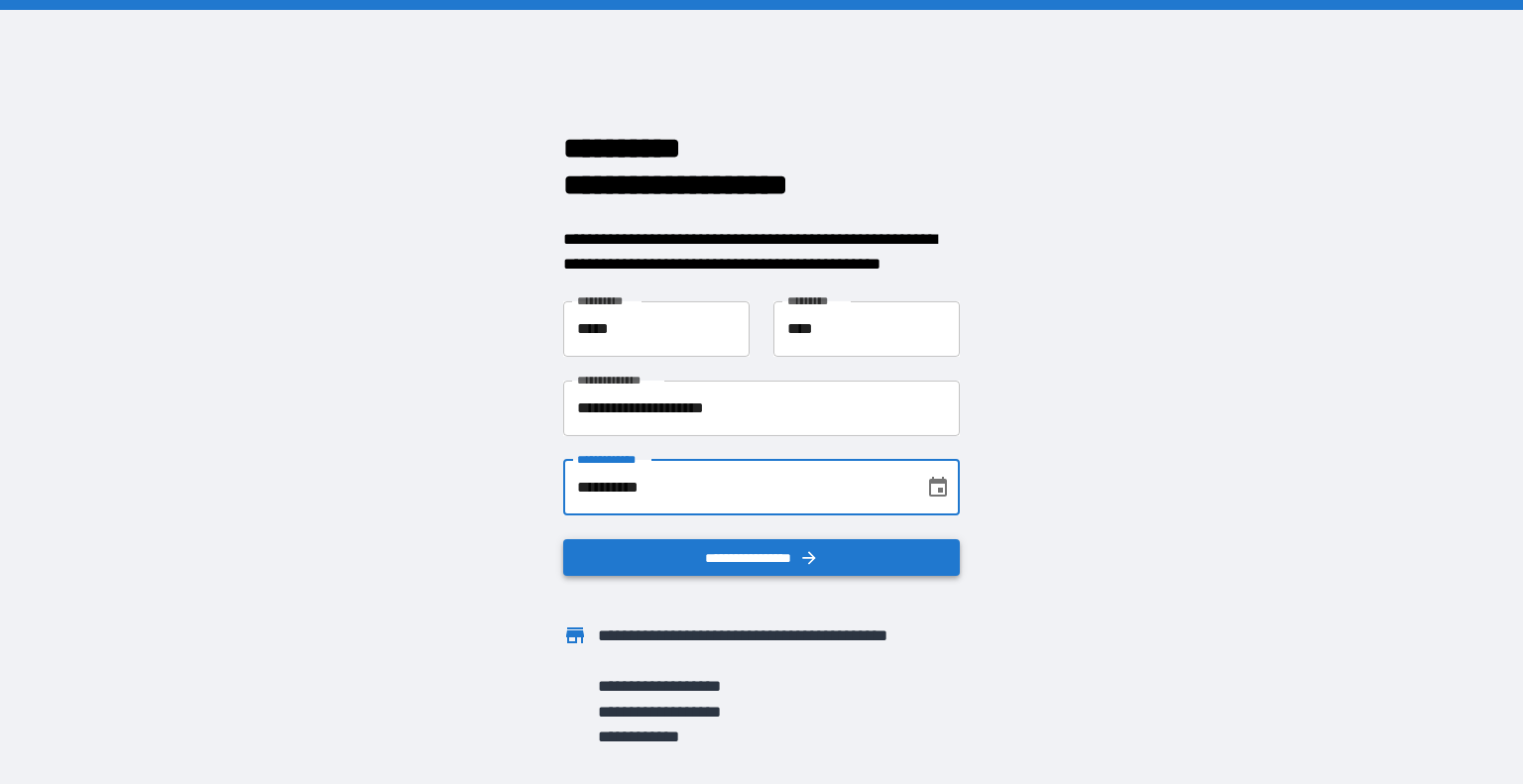 type on "**********" 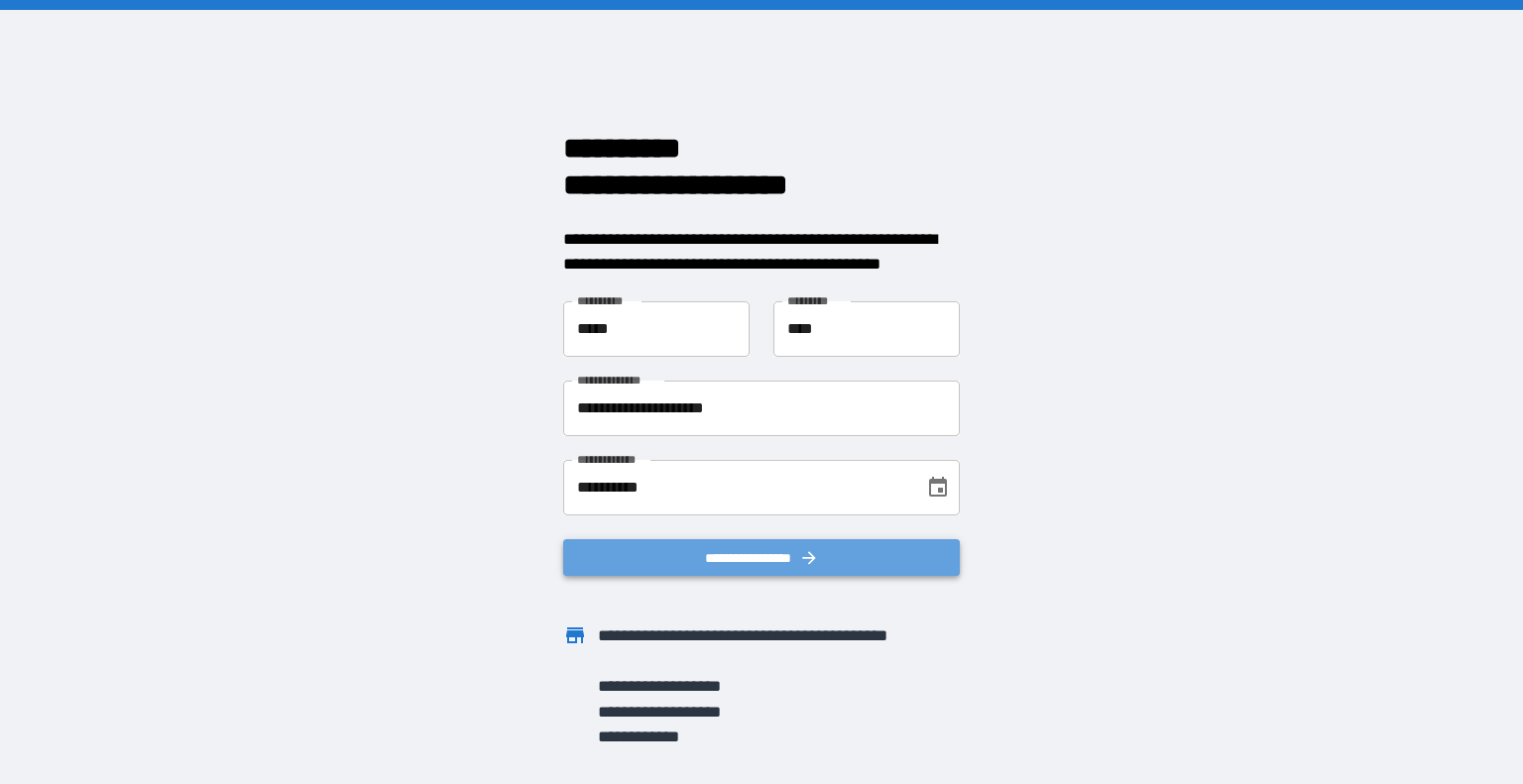 click on "**********" at bounding box center (762, 558) 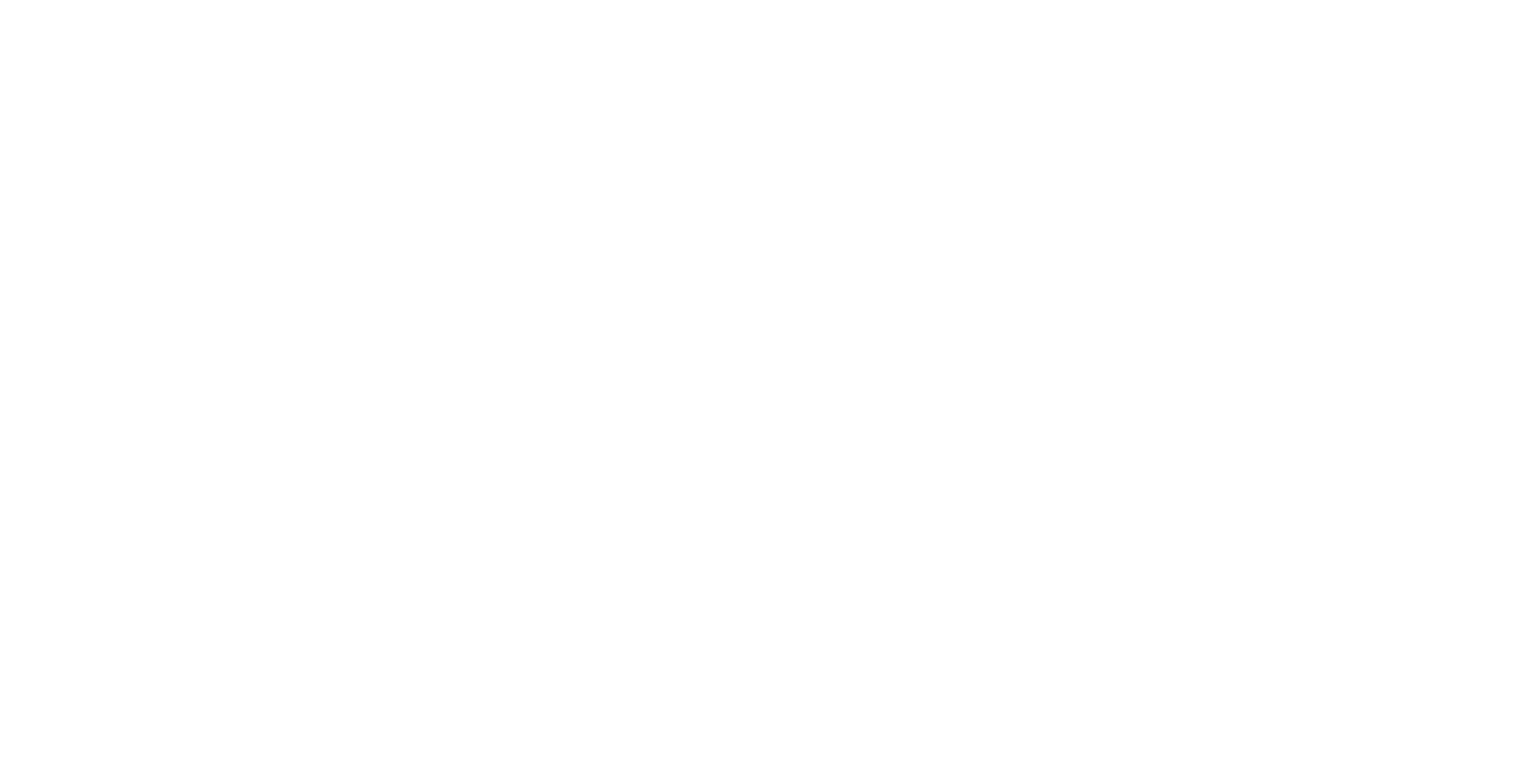 scroll, scrollTop: 0, scrollLeft: 0, axis: both 